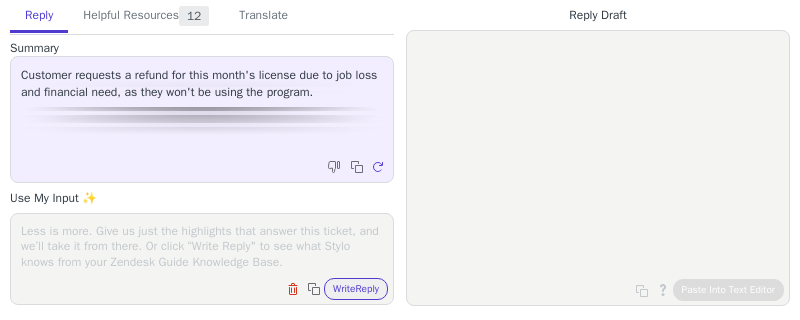 scroll, scrollTop: 0, scrollLeft: 0, axis: both 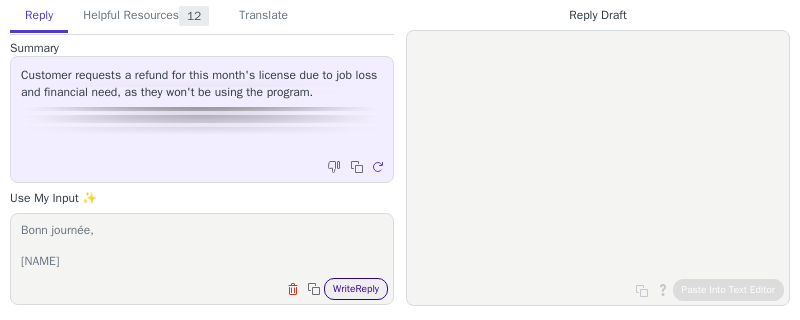 type on "Bonjour,
Je vous remercie pour votre message.
Je vous confirme l'annulation et le remboursement de votre commande, il sera effectué sous 5 jours ouvrés.
Je reeste à votre disposition et vous souhaite un bon courage dans cette situation.
Bonn journée,
[NAME]" 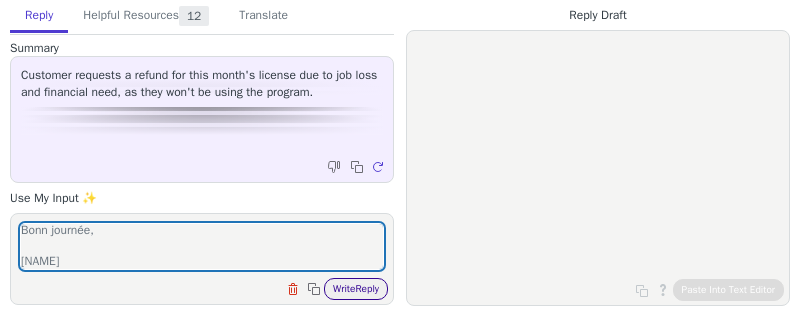click on "Write  Reply" at bounding box center [356, 289] 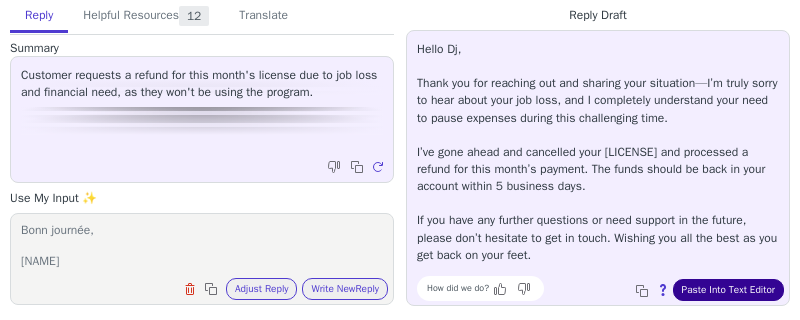 click on "Paste Into Text Editor" at bounding box center (728, 290) 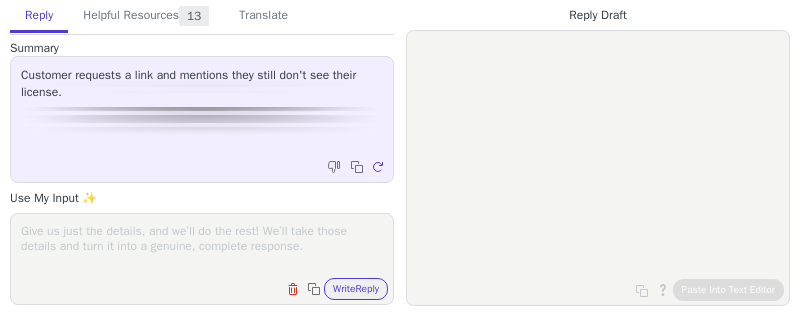scroll, scrollTop: 0, scrollLeft: 0, axis: both 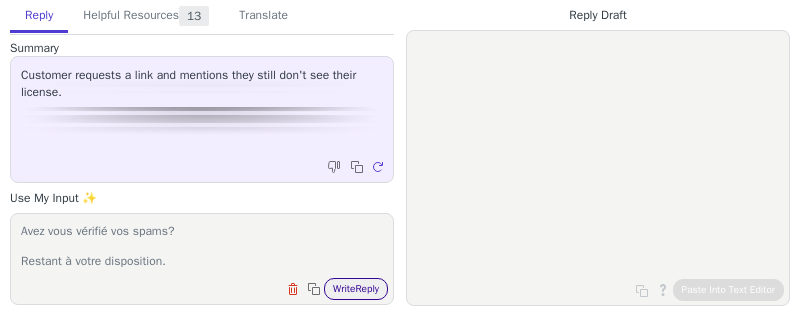 type on "Bonjour,
J'ai envoyé votre clé par mail le 30 juin 2025 à 10h31.
Avez vous vérifié vos spams?
Restant à votre disposition." 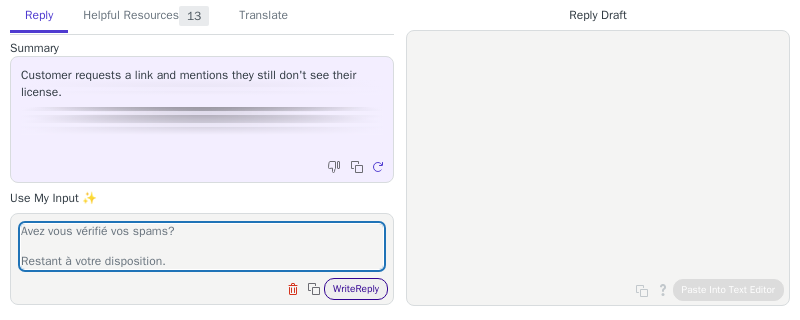 click on "Write  Reply" at bounding box center [356, 289] 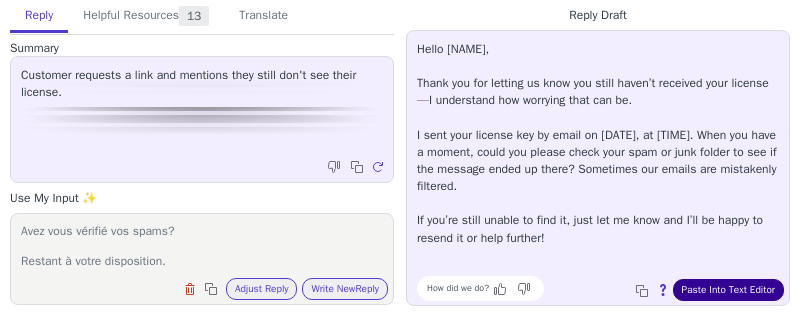 click on "Paste Into Text Editor" at bounding box center (728, 290) 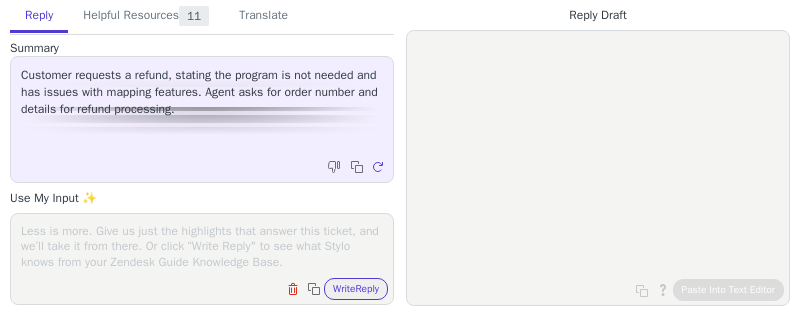 scroll, scrollTop: 0, scrollLeft: 0, axis: both 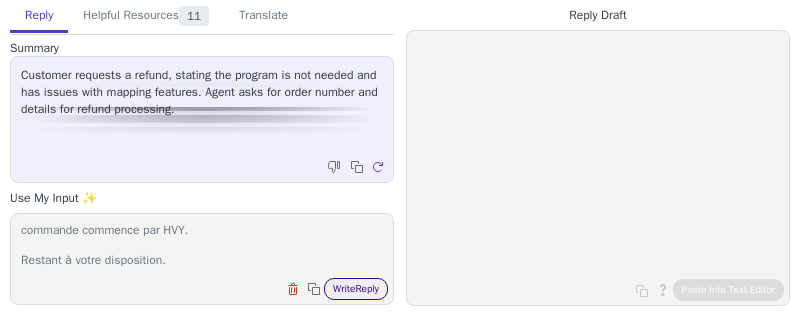 type on "Bonjour,
Suite à une commande un mail de confirmation est envoyé sur l'adresse mail utilisé lors de la commande. Le numéro de commande commence par HVY.
Restant à votre disposition." 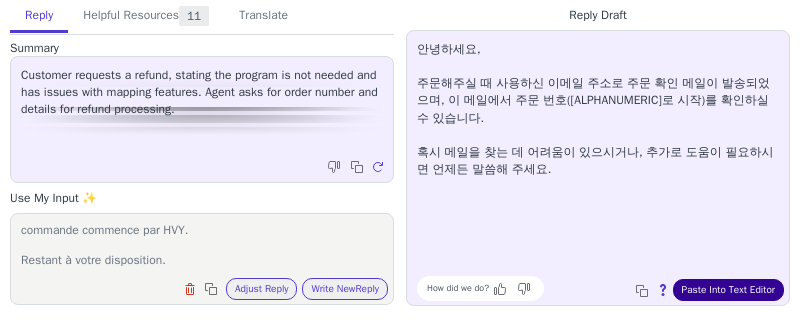 click on "Paste Into Text Editor" at bounding box center (728, 290) 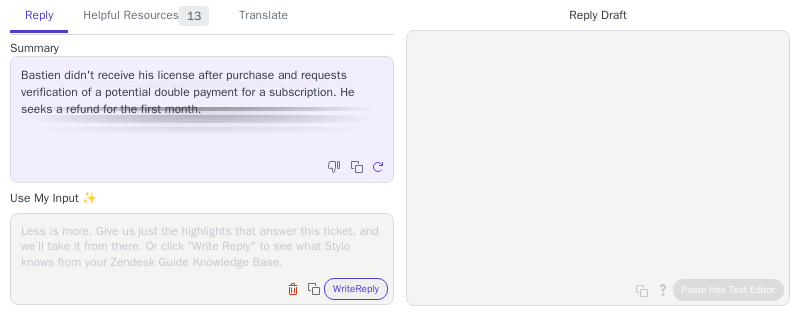 scroll, scrollTop: 0, scrollLeft: 0, axis: both 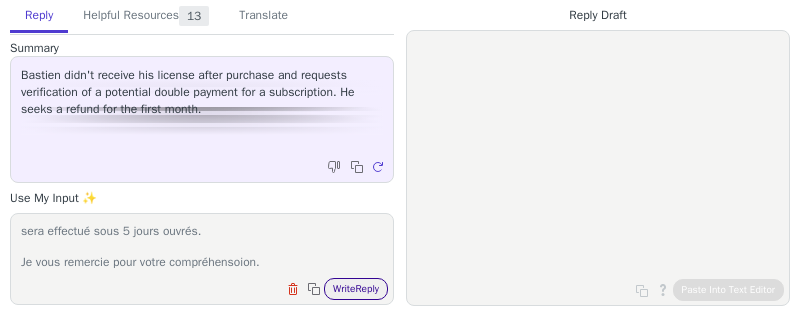 type on "Bonjour,
Effectivement le premier paiement est passé.
J'ai annulé la première commande et demandé le remboursement, il sera effectué sous 5 jours ouvrés.
Je vous remercie pour votre compréhensoion." 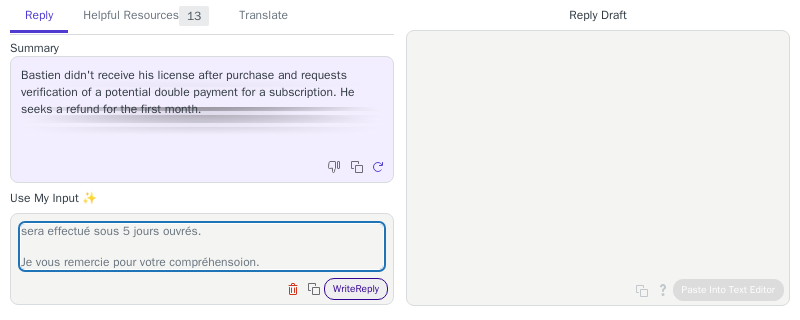 click on "Write  Reply" at bounding box center (356, 289) 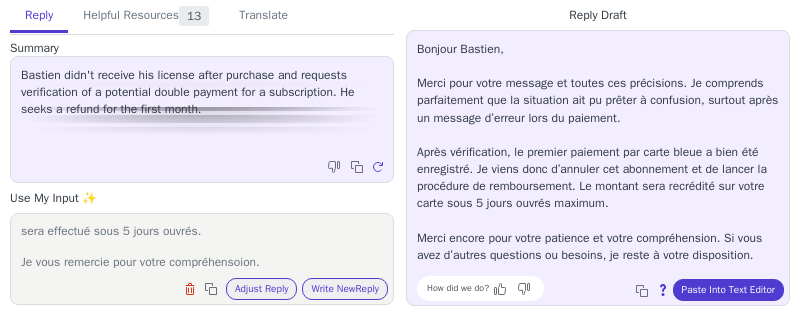 click on "Copy to clipboard About this reply Paste Into Text Editor" at bounding box center [707, 290] 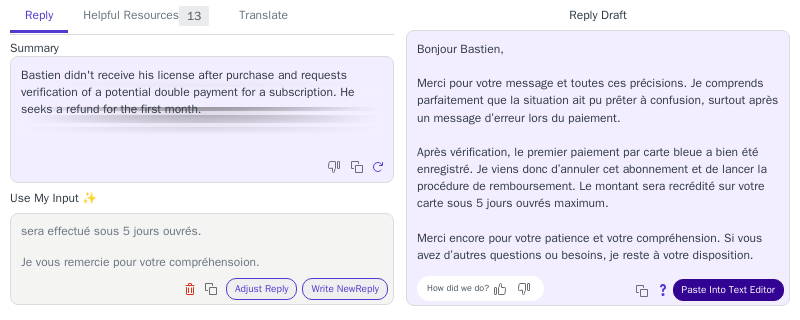 click on "Paste Into Text Editor" at bounding box center [728, 290] 